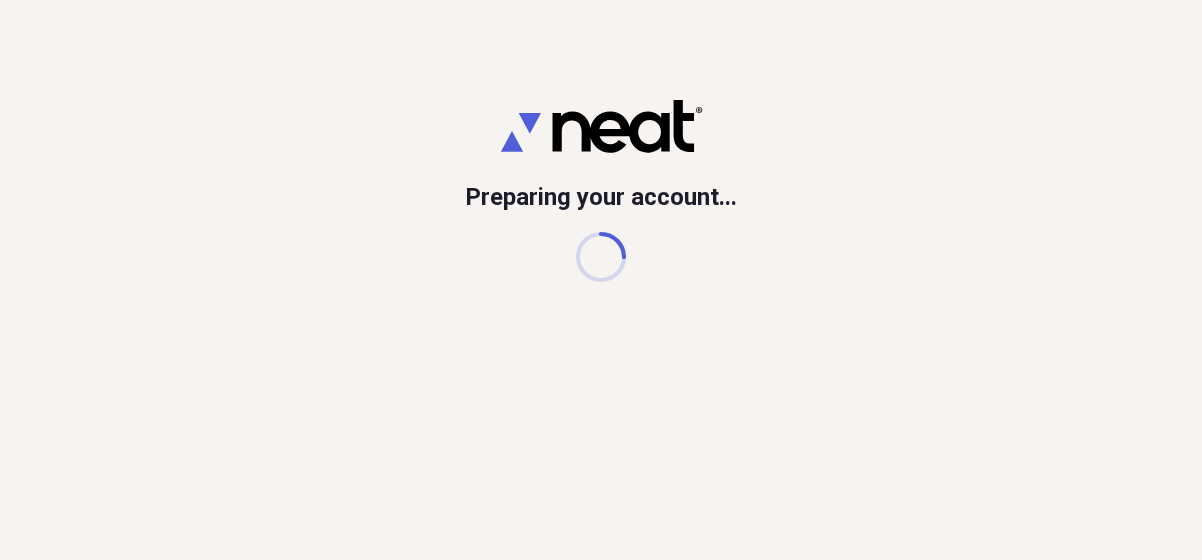scroll, scrollTop: 0, scrollLeft: 0, axis: both 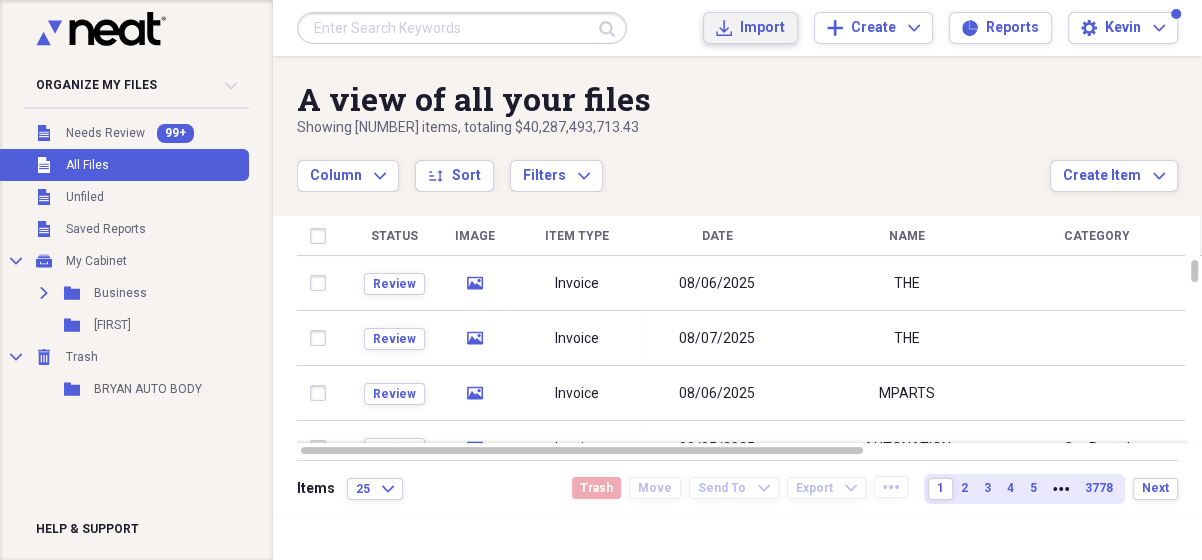 click on "Import" 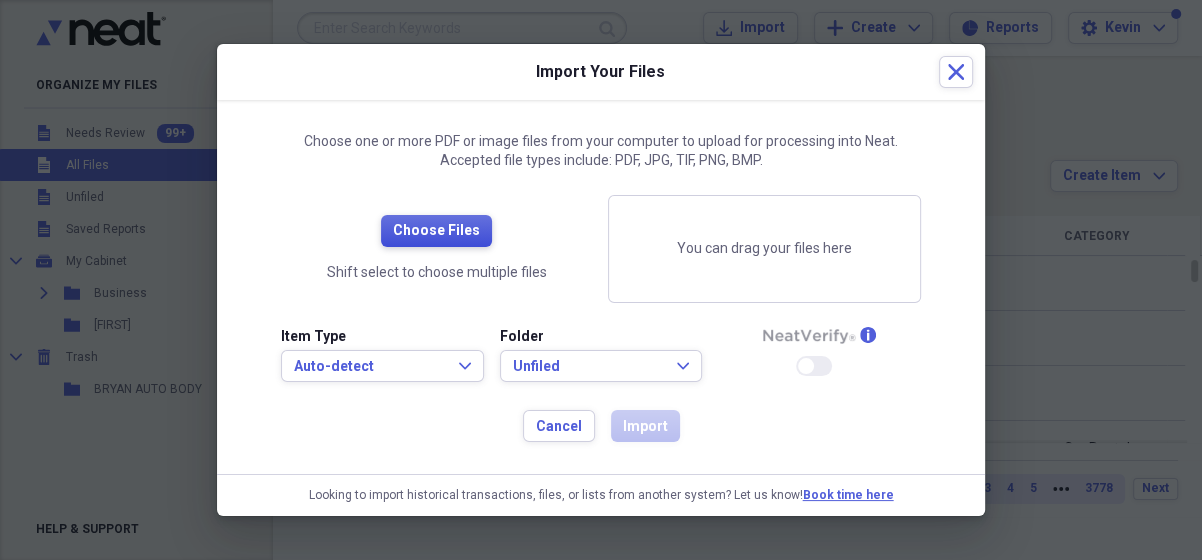 click on "Choose Files" at bounding box center (436, 231) 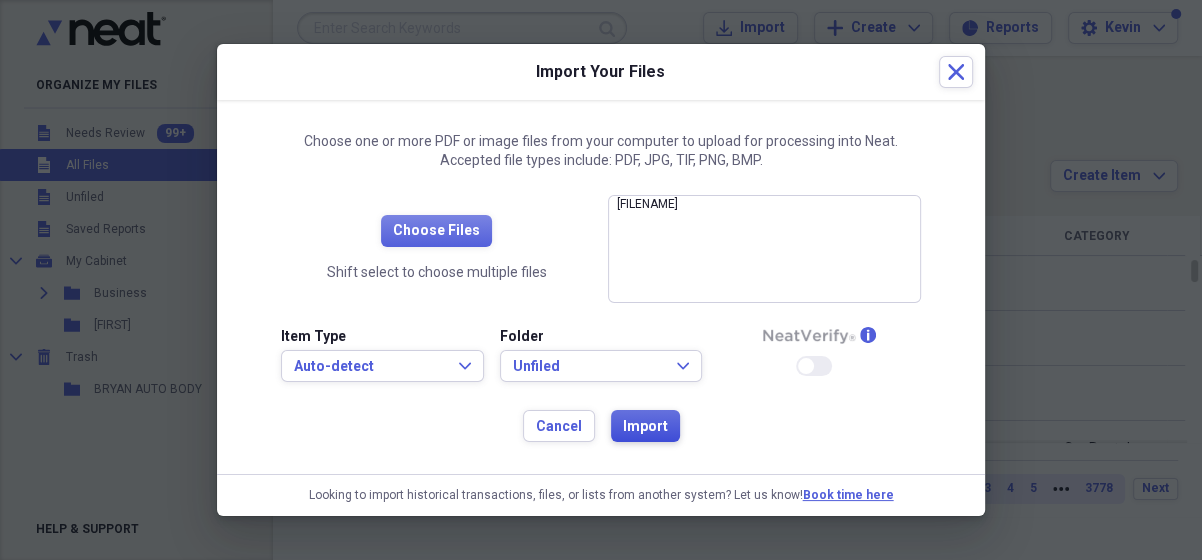 click on "Import" at bounding box center (645, 426) 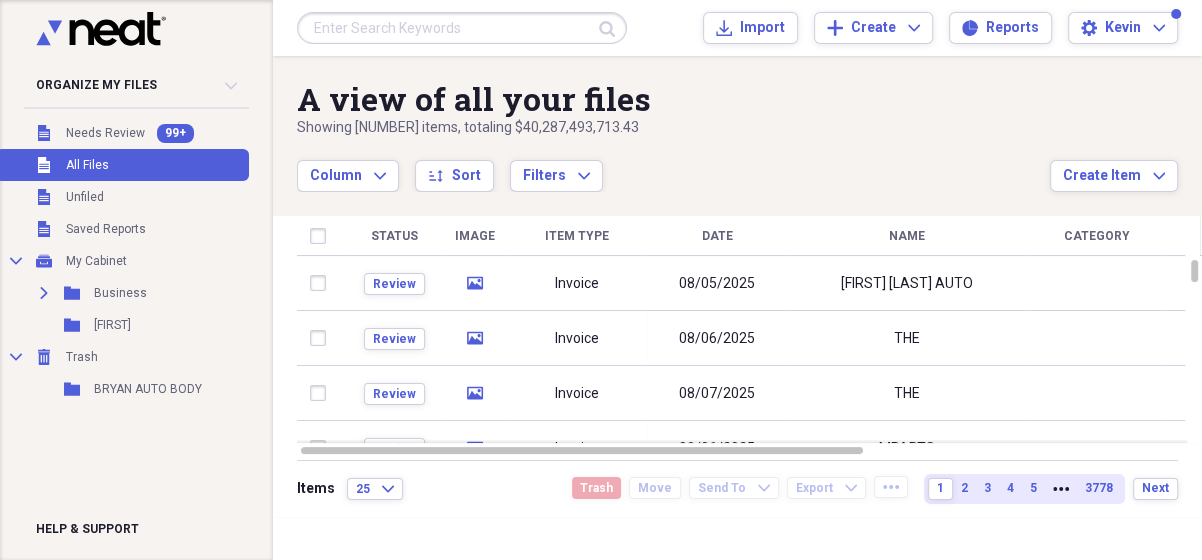 click on "A view of all your files" at bounding box center [673, 99] 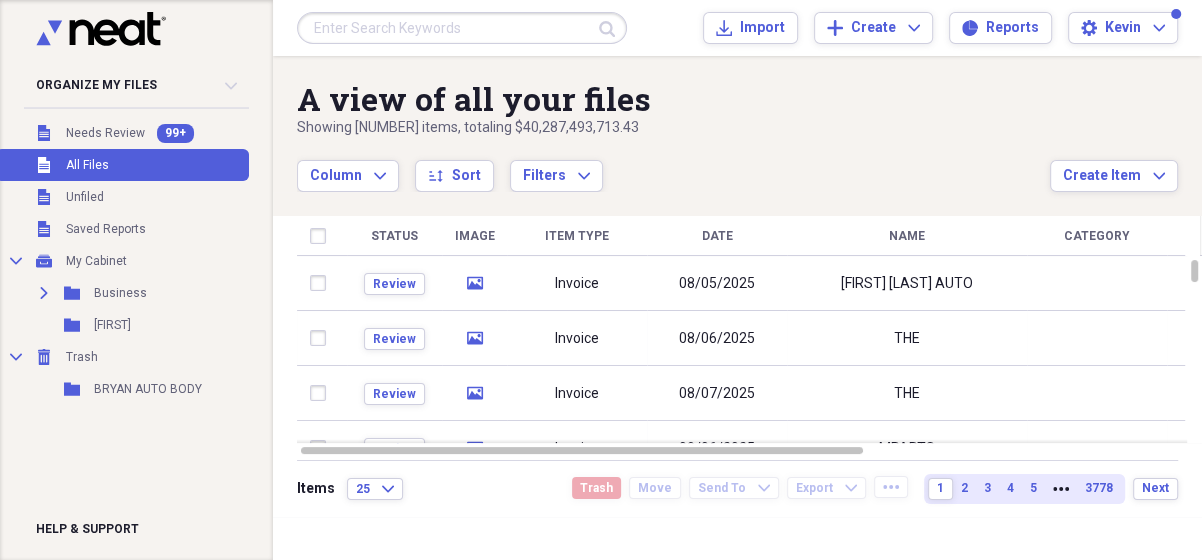 click at bounding box center [462, 28] 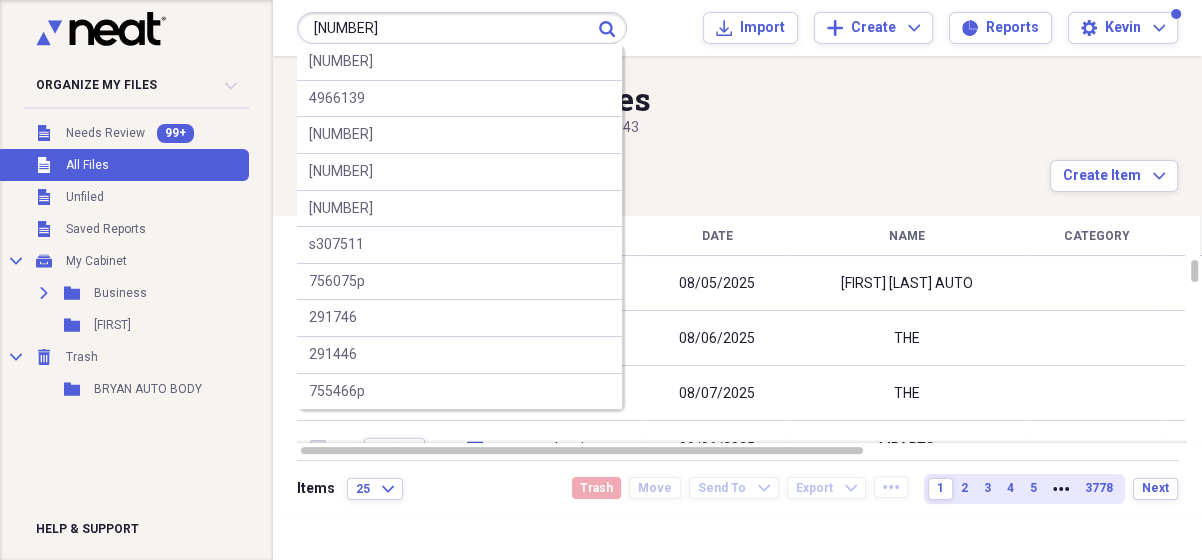 type on "[NUMBER]" 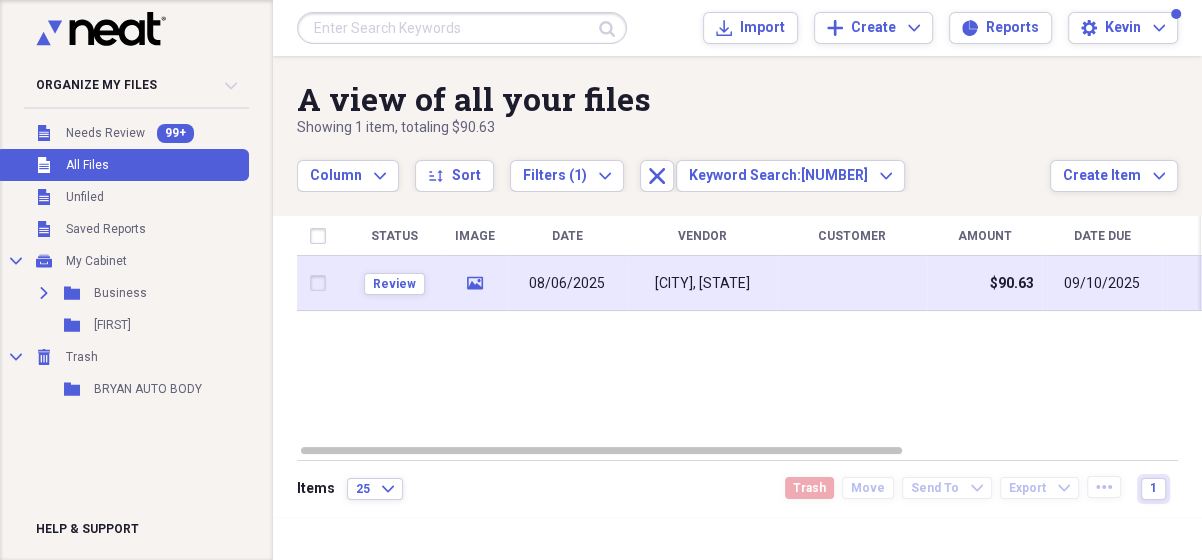 click on "[CITY], [STATE]" at bounding box center [702, 284] 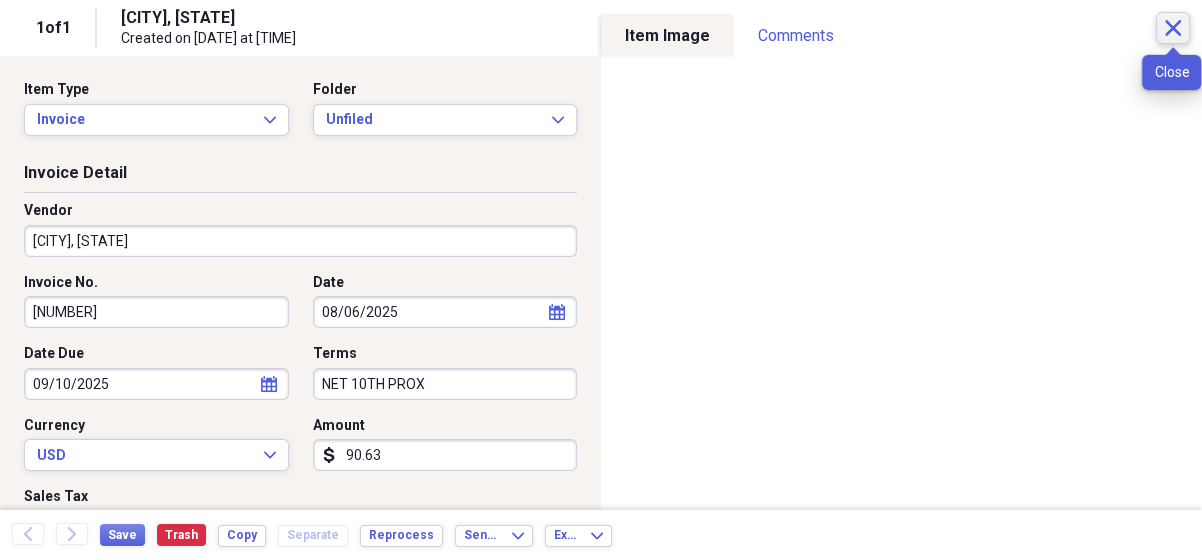 click on "Close" 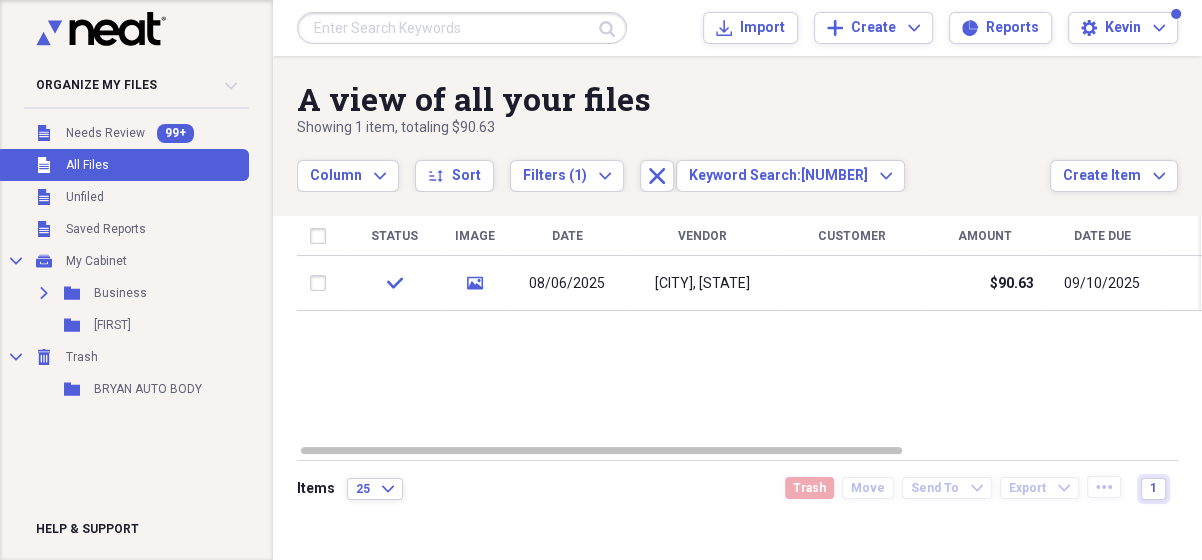 click at bounding box center (462, 28) 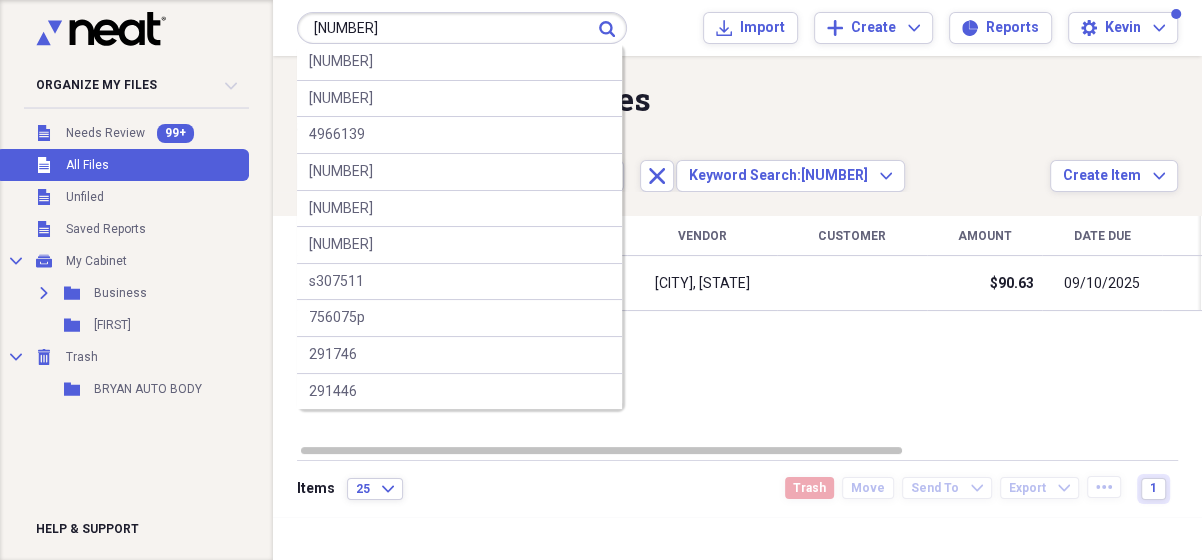 type on "[NUMBER]" 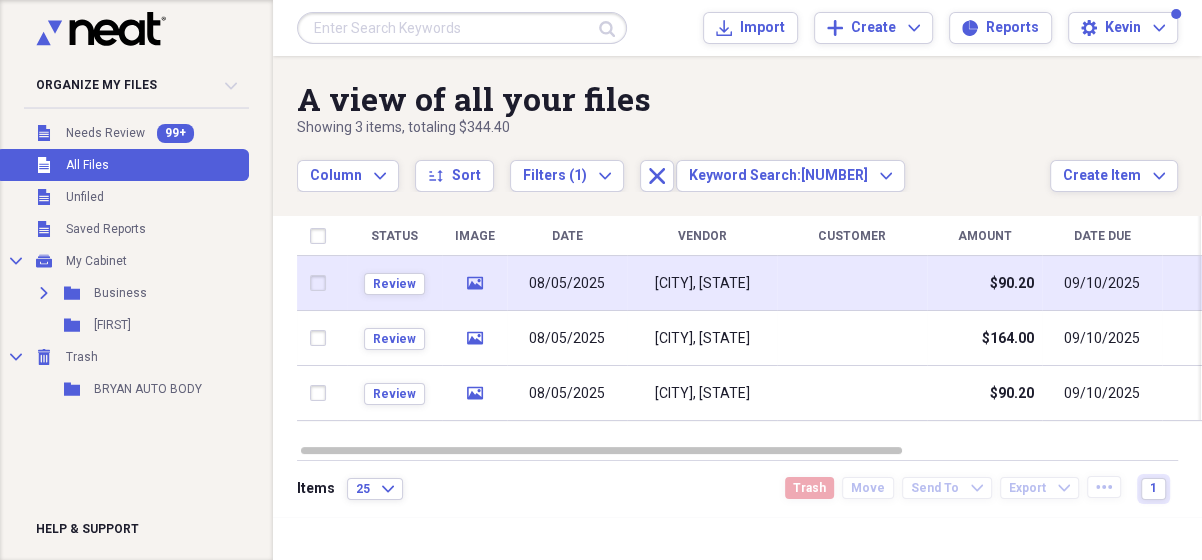 click on "[CITY], [STATE]" at bounding box center [702, 284] 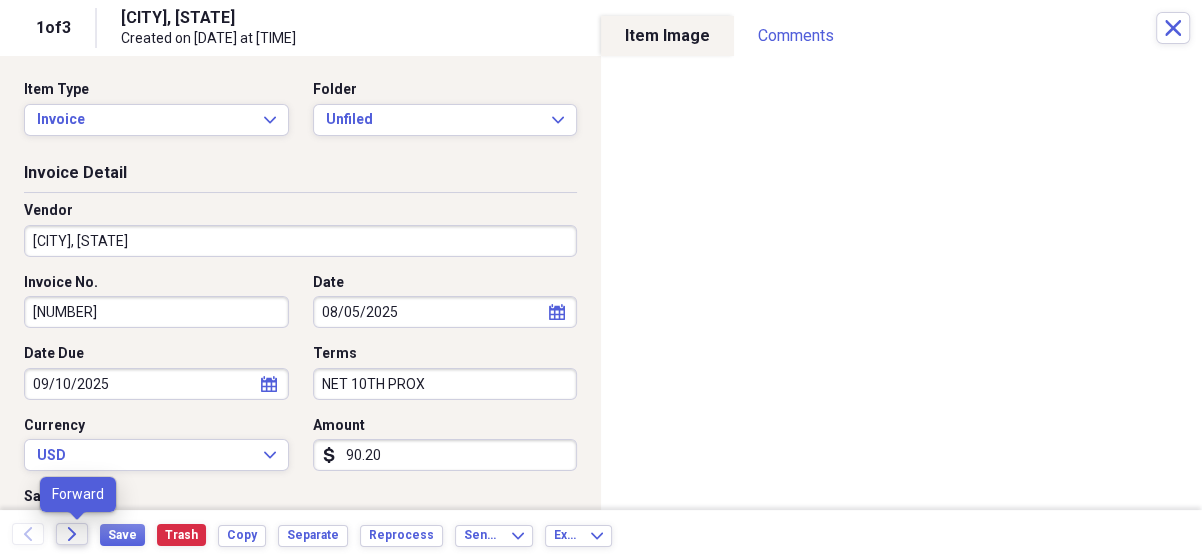 click 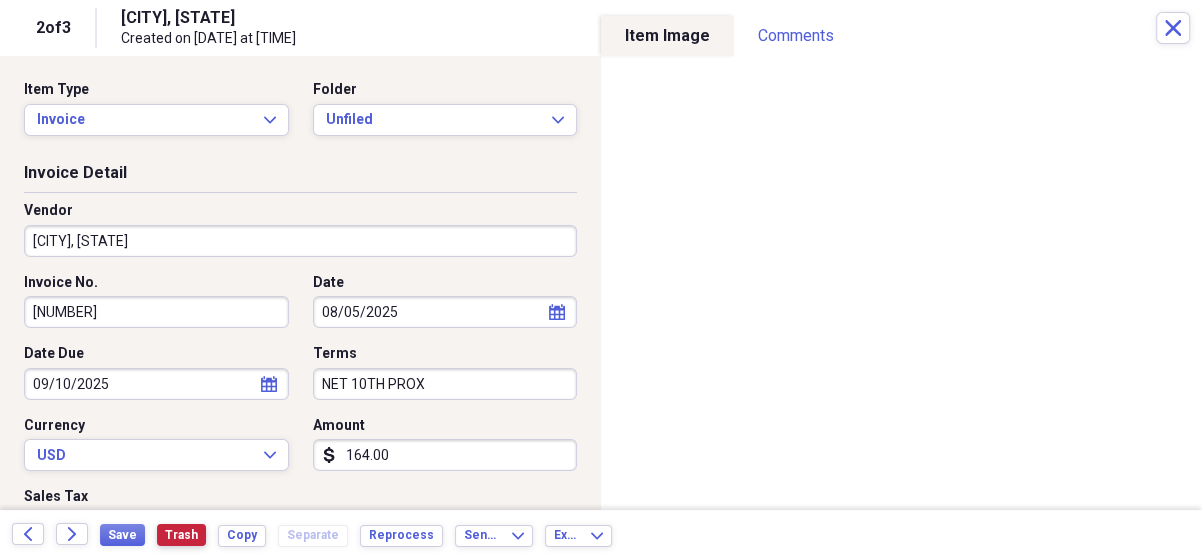 click on "Trash" at bounding box center (181, 535) 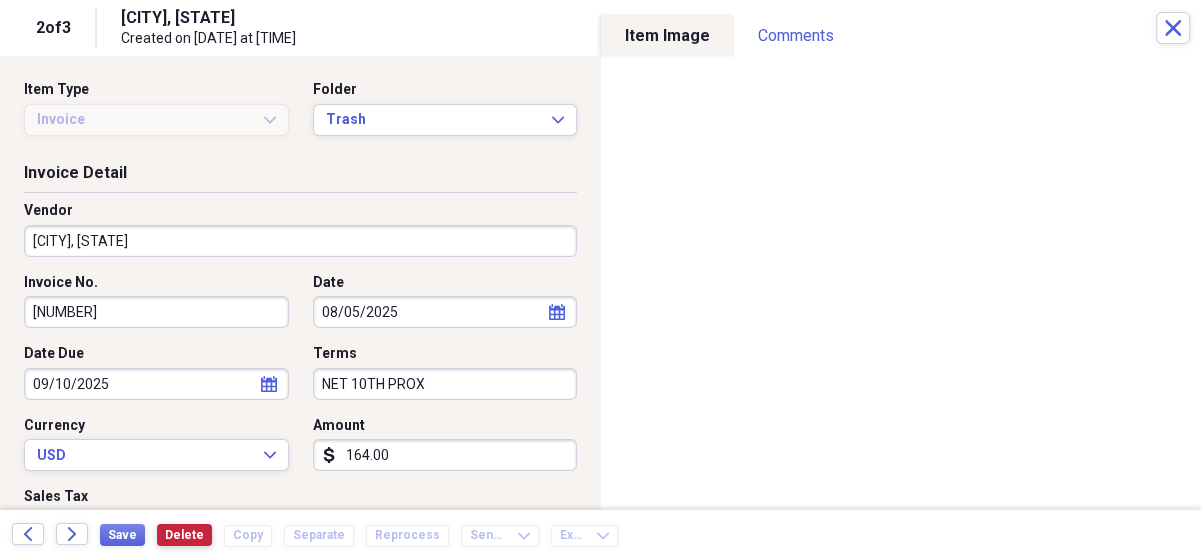 type 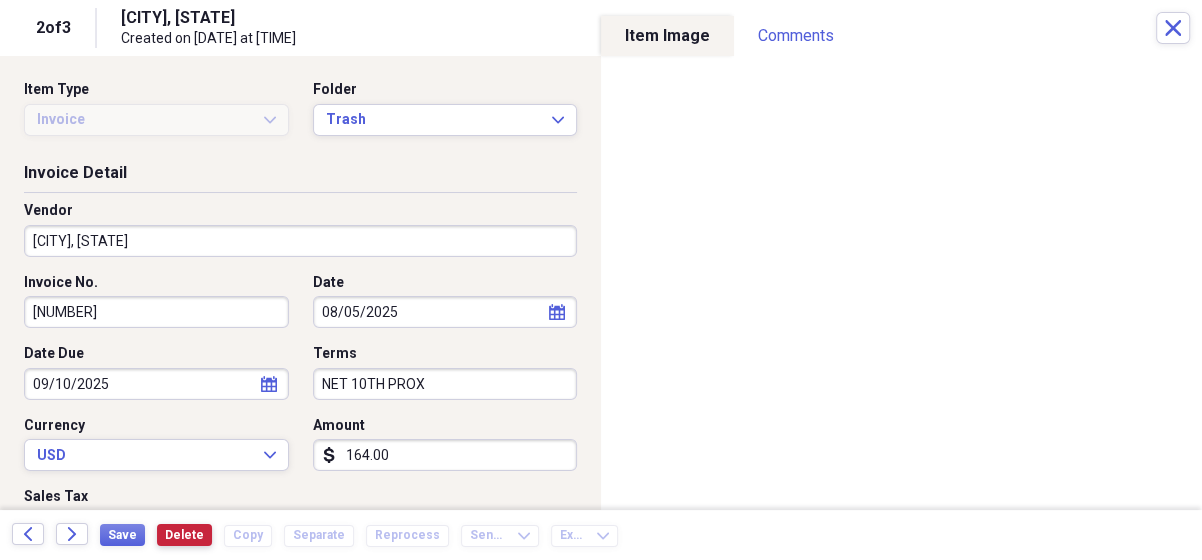 click on "Delete" at bounding box center (184, 535) 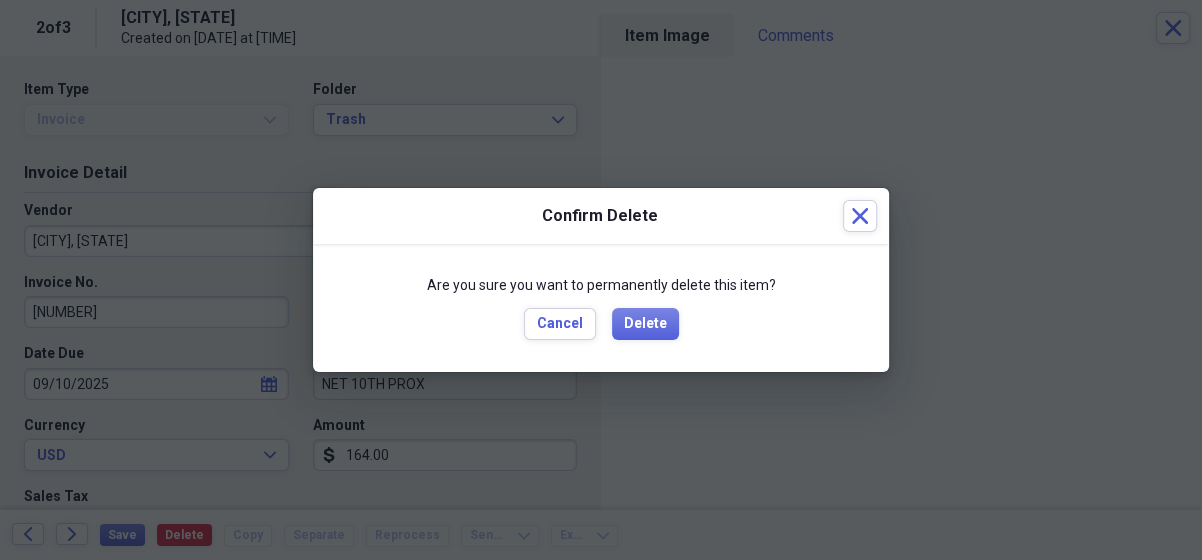 drag, startPoint x: 446, startPoint y: 202, endPoint x: 272, endPoint y: 199, distance: 174.02586 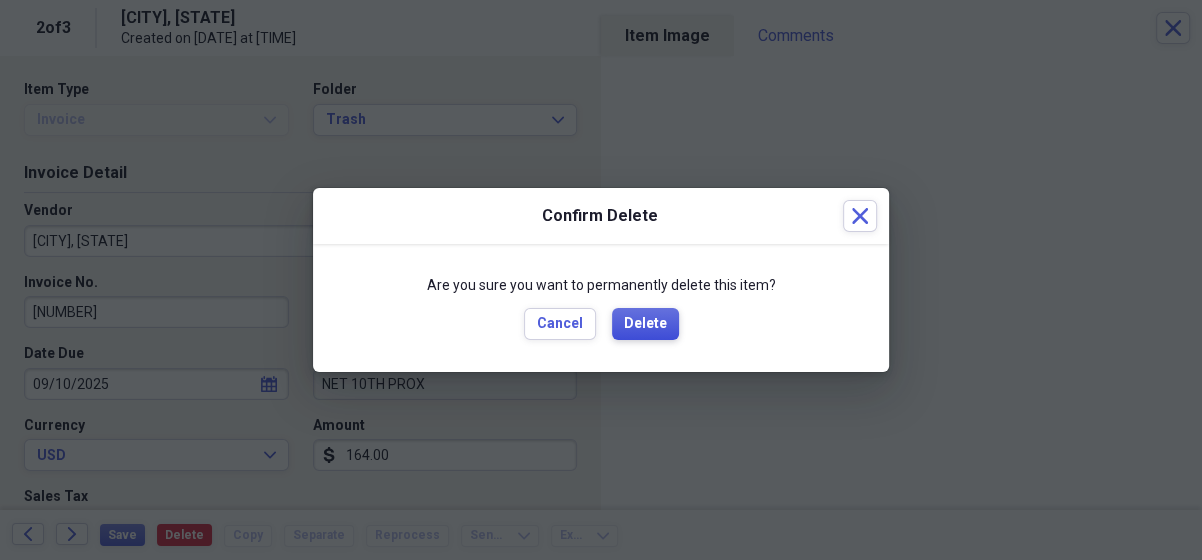 drag, startPoint x: 648, startPoint y: 322, endPoint x: 646, endPoint y: 422, distance: 100.02 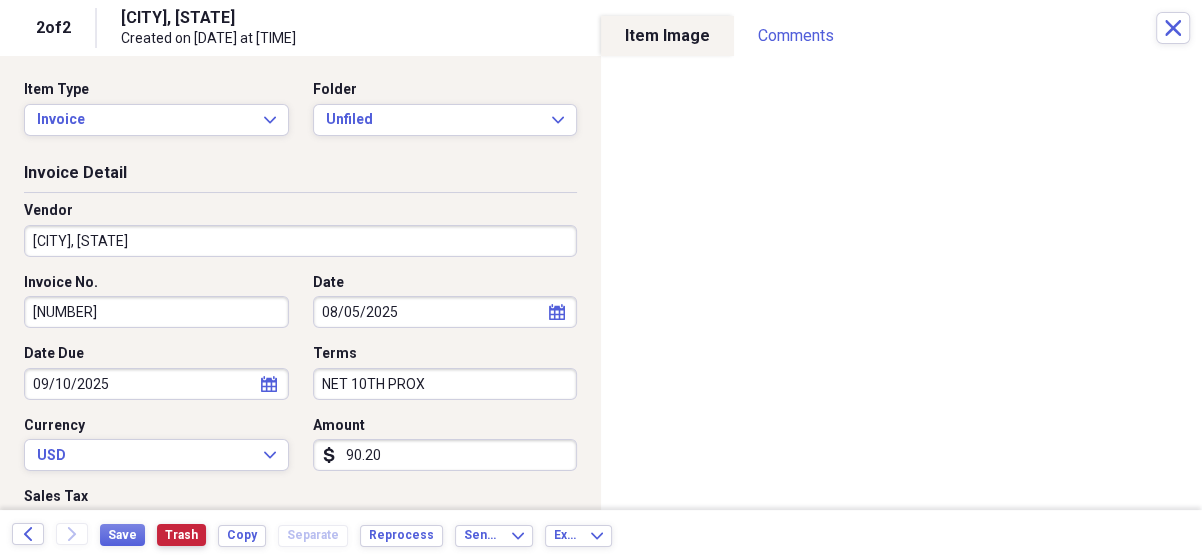 click on "Trash" at bounding box center [181, 535] 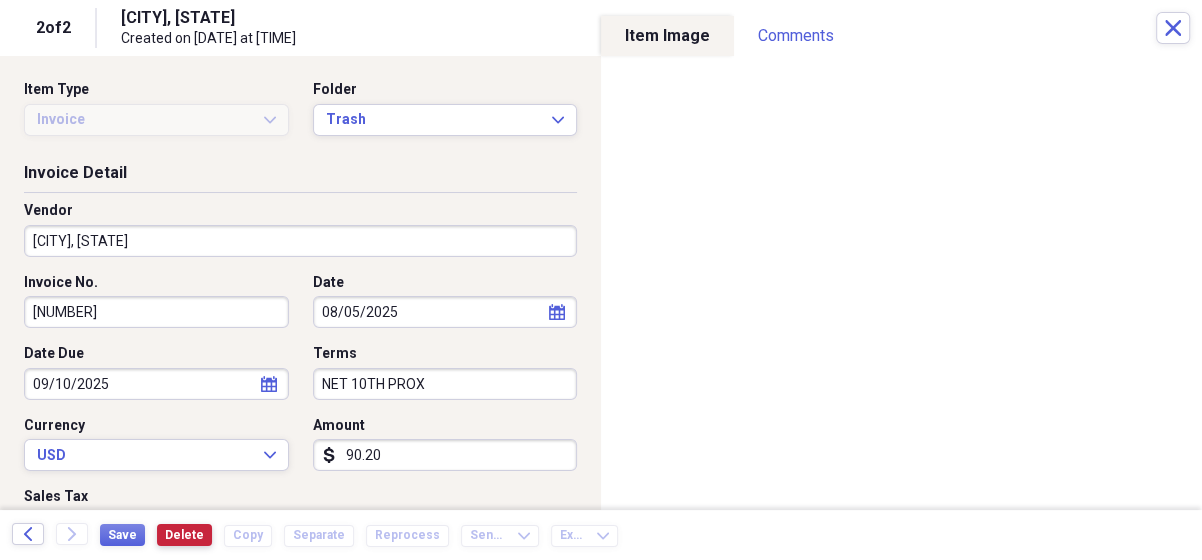 click on "Delete" at bounding box center [184, 535] 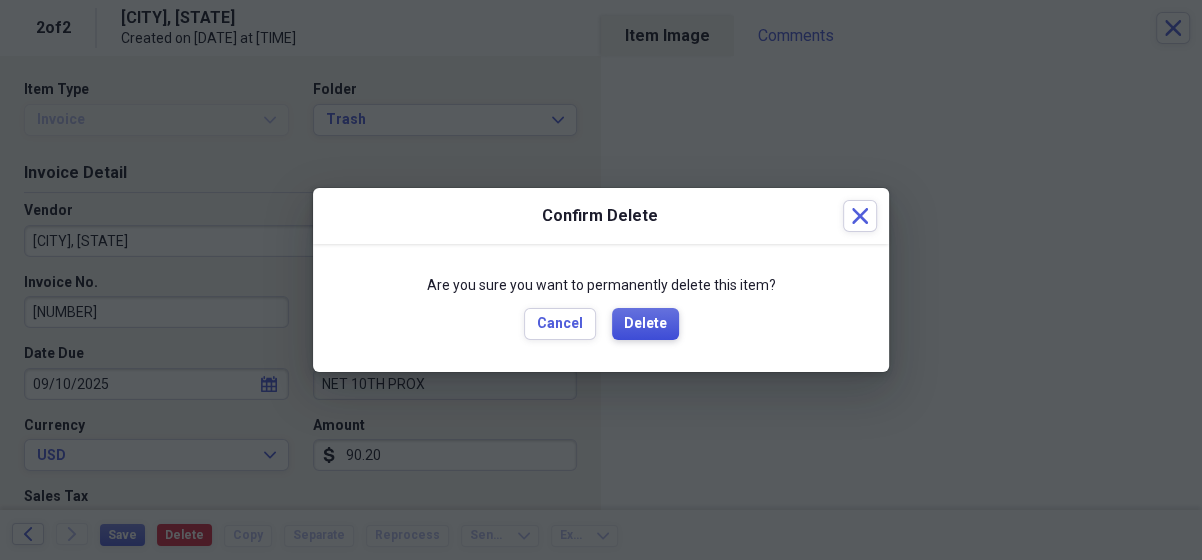 click on "Delete" at bounding box center (645, 324) 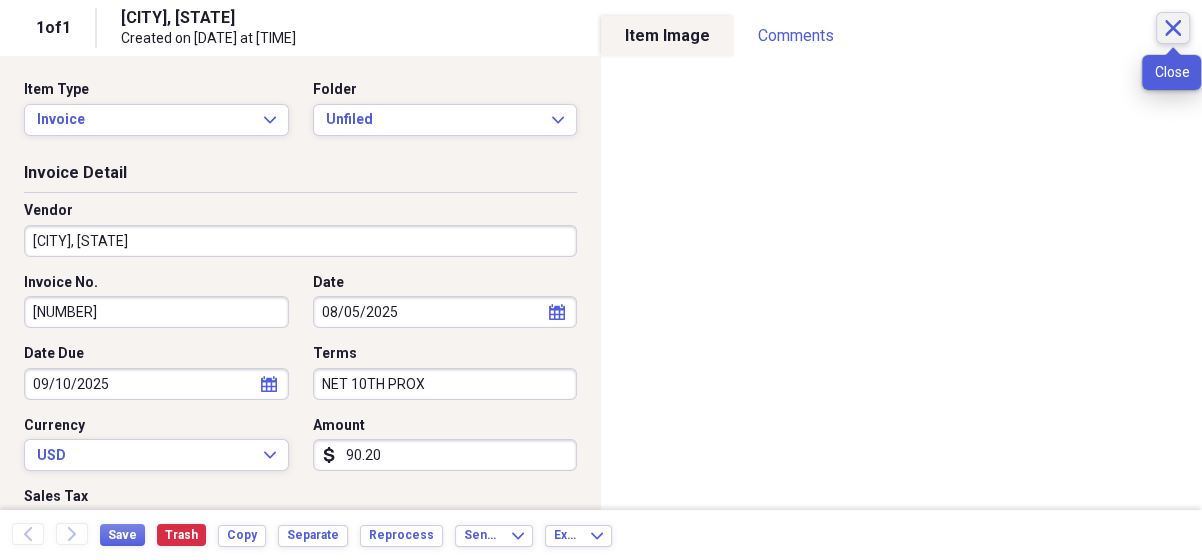 click 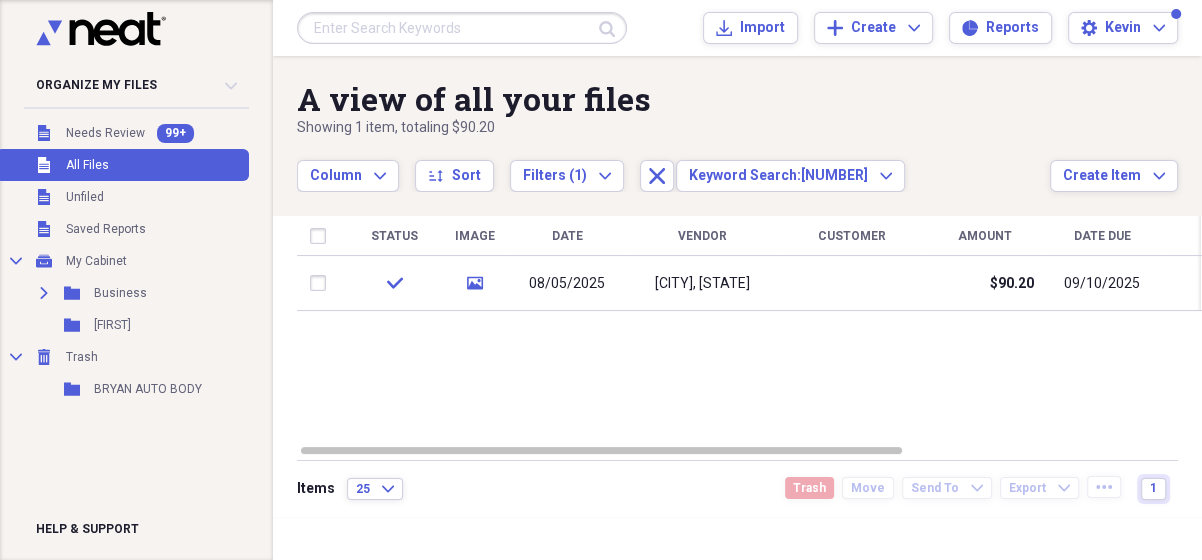 click at bounding box center (462, 28) 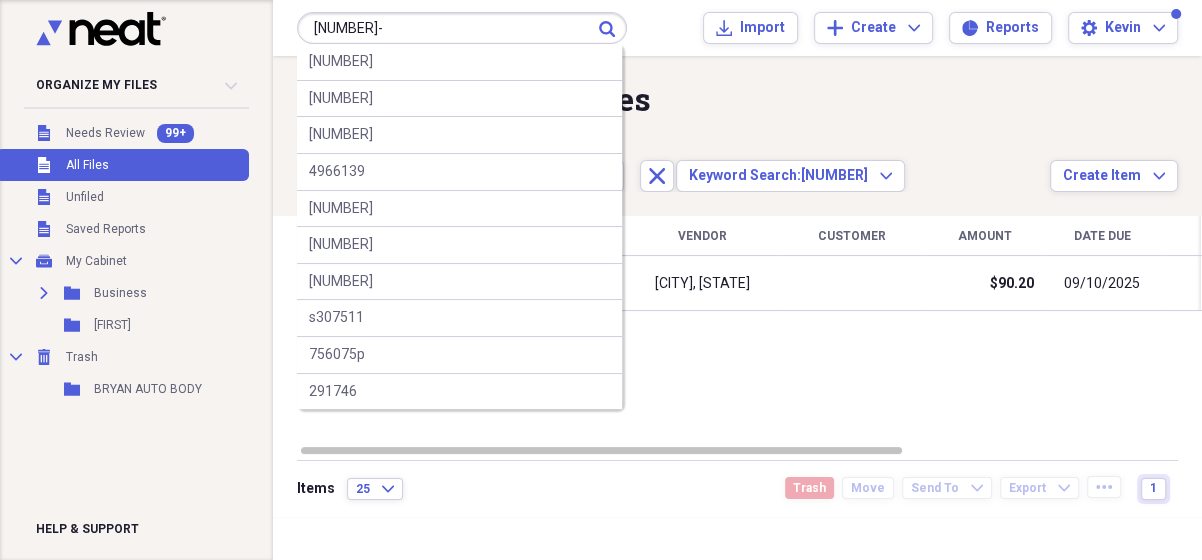 type on "[NUMBER]-" 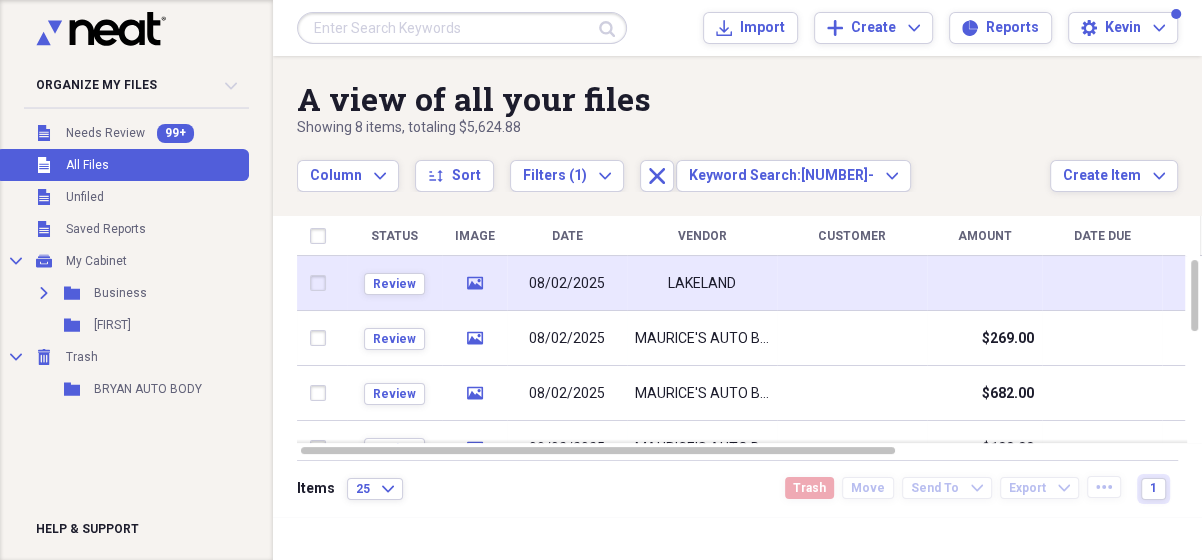 click on "LAKELAND" at bounding box center (702, 284) 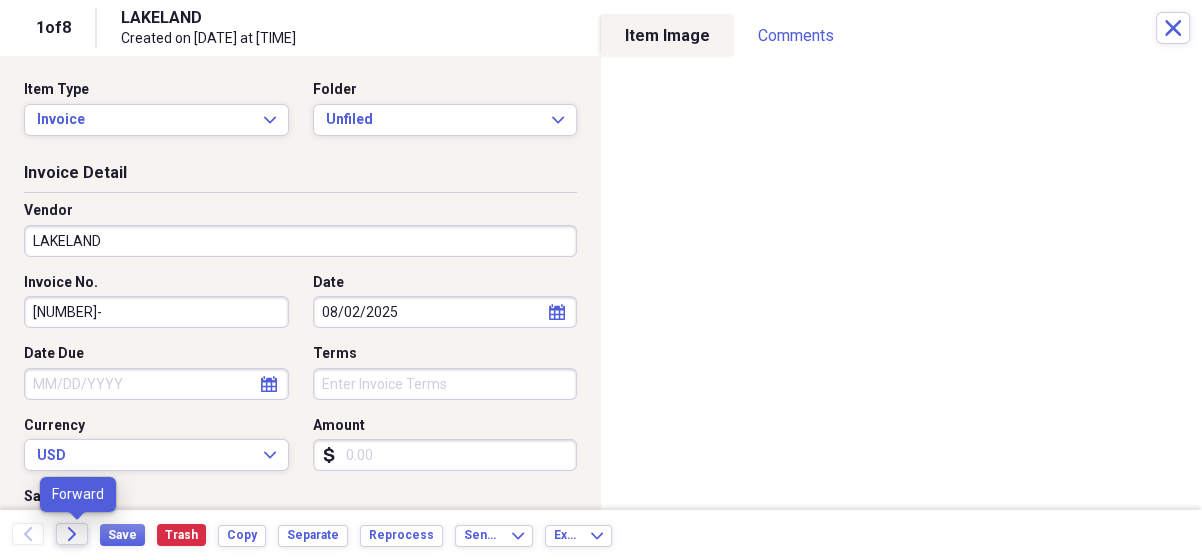 click on "Forward" at bounding box center [72, 534] 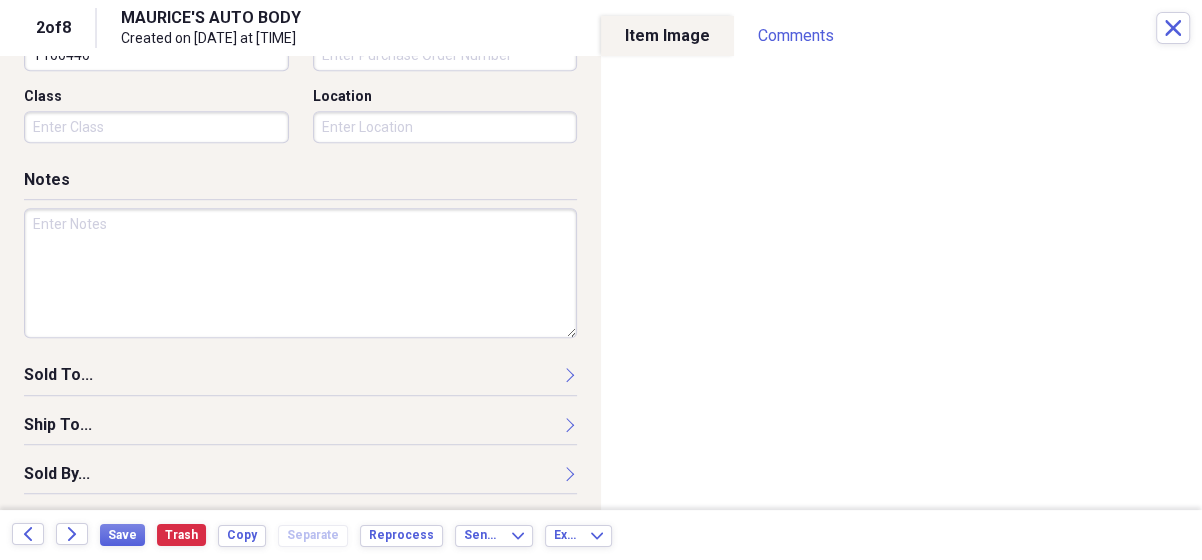 scroll, scrollTop: 0, scrollLeft: 0, axis: both 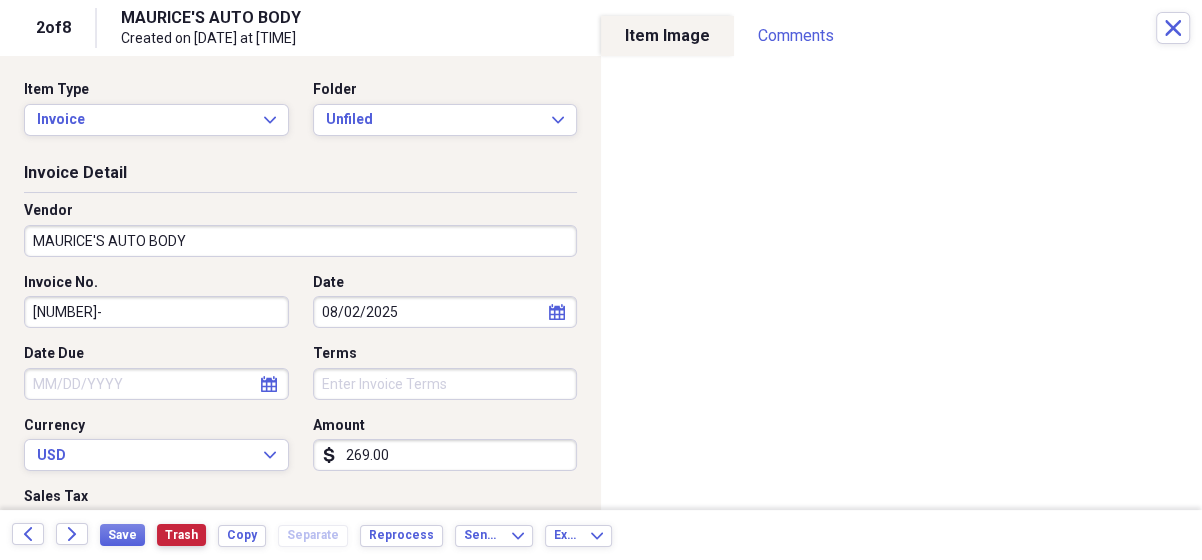 click on "Trash" at bounding box center (181, 535) 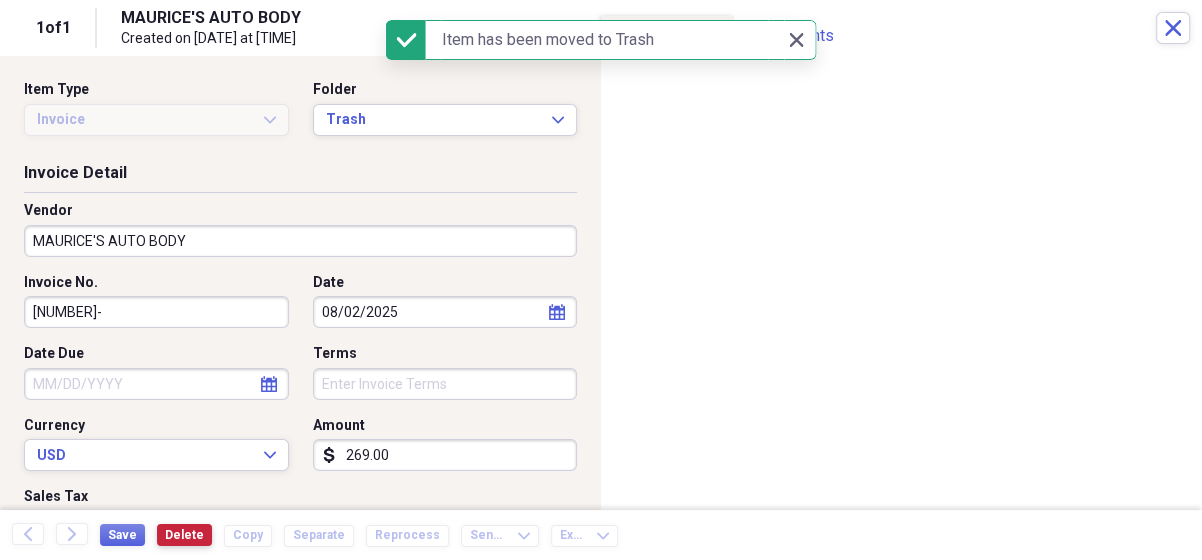 click on "Delete" at bounding box center [184, 535] 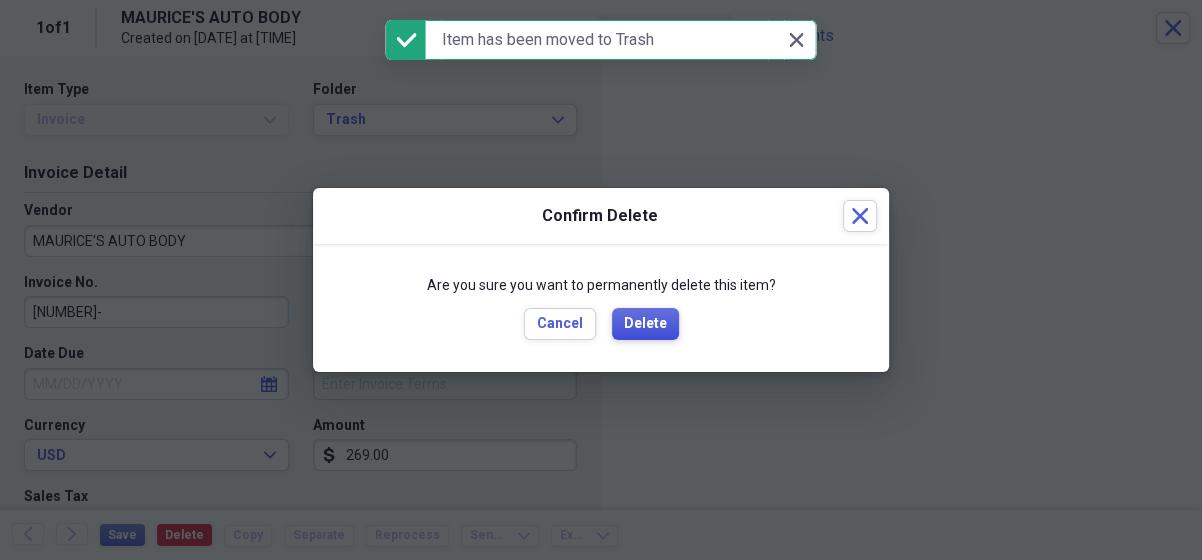 click on "Delete" at bounding box center [645, 324] 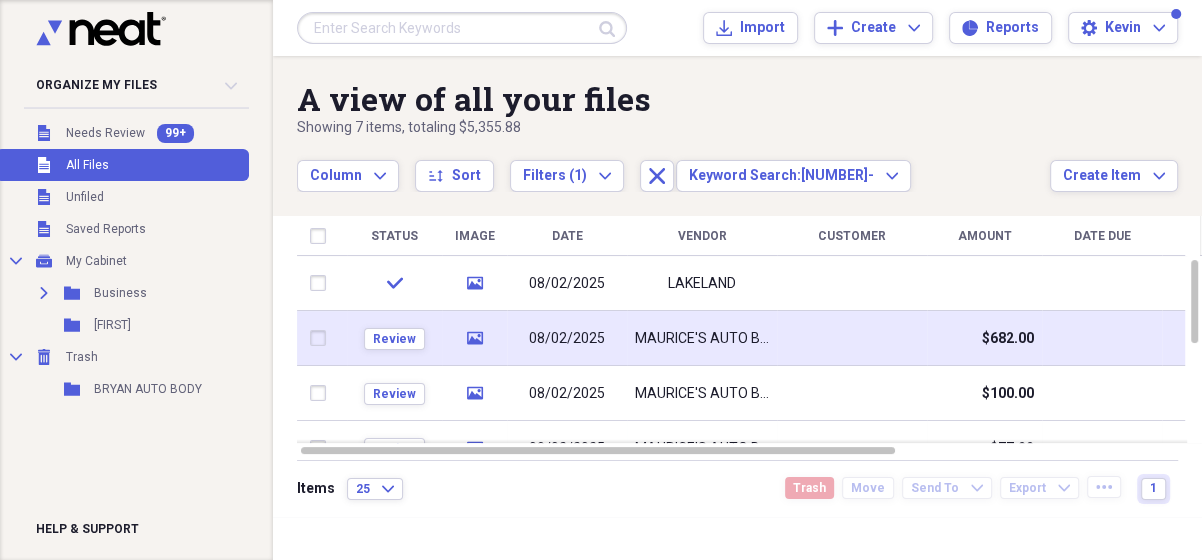 click on "MAURICE'S AUTO BODY" at bounding box center (702, 339) 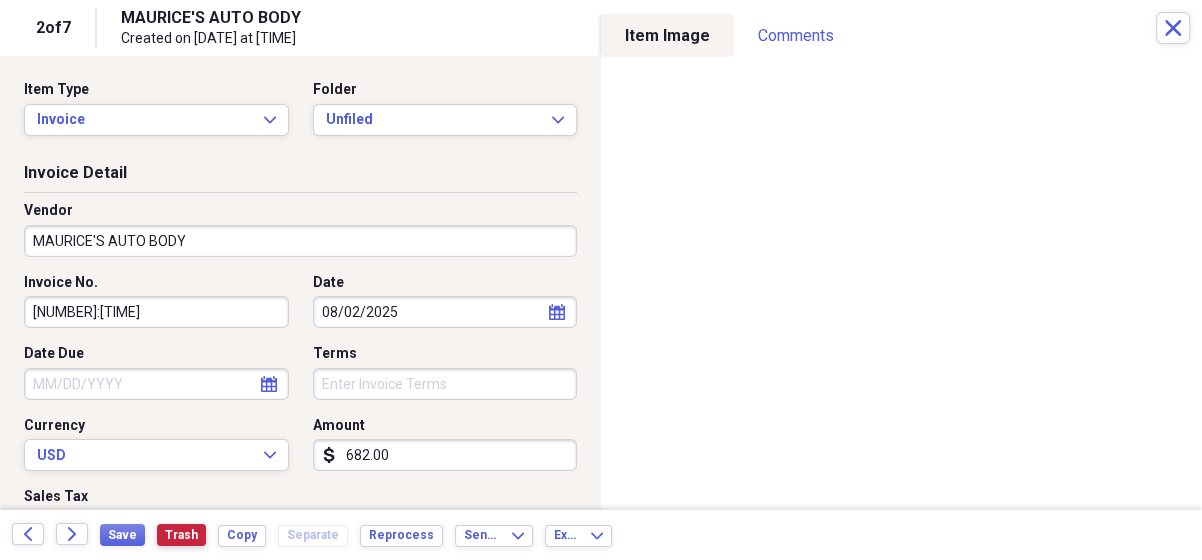 click on "Trash" at bounding box center [181, 535] 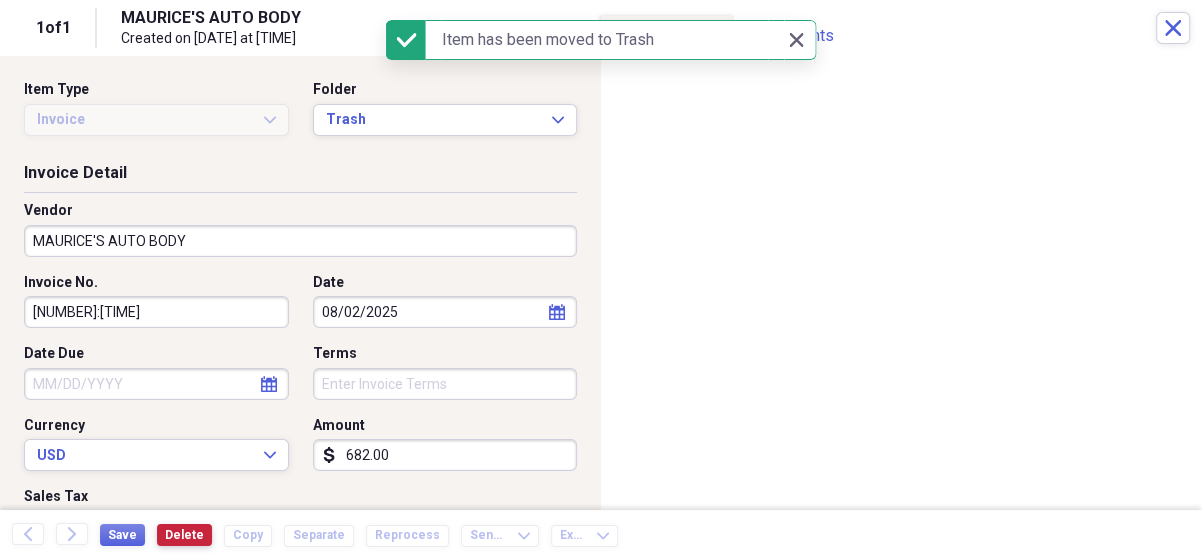 click on "Delete" at bounding box center (184, 535) 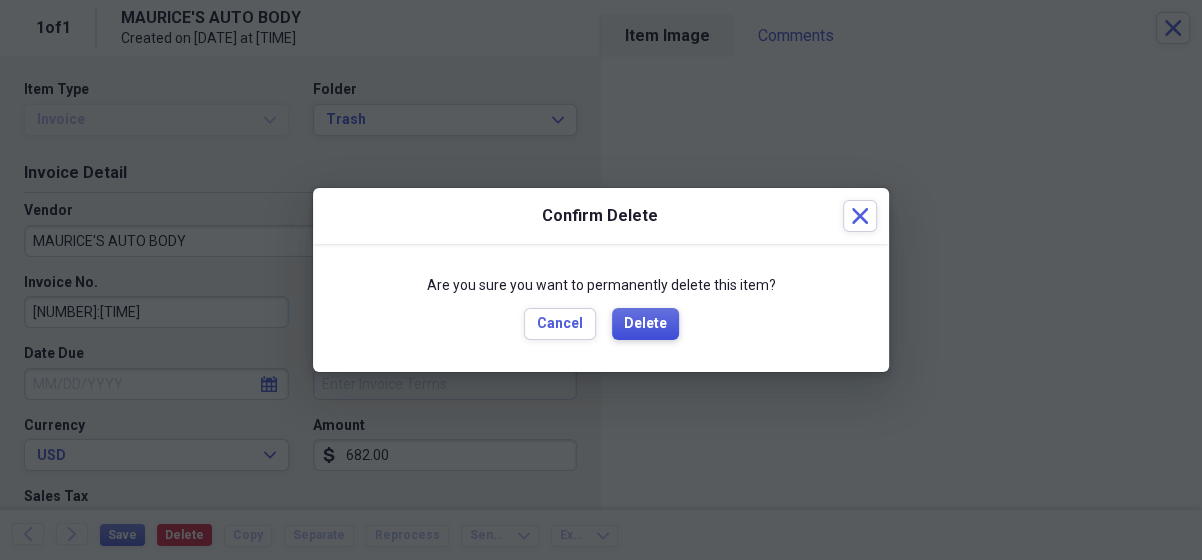 click on "Delete" at bounding box center [645, 324] 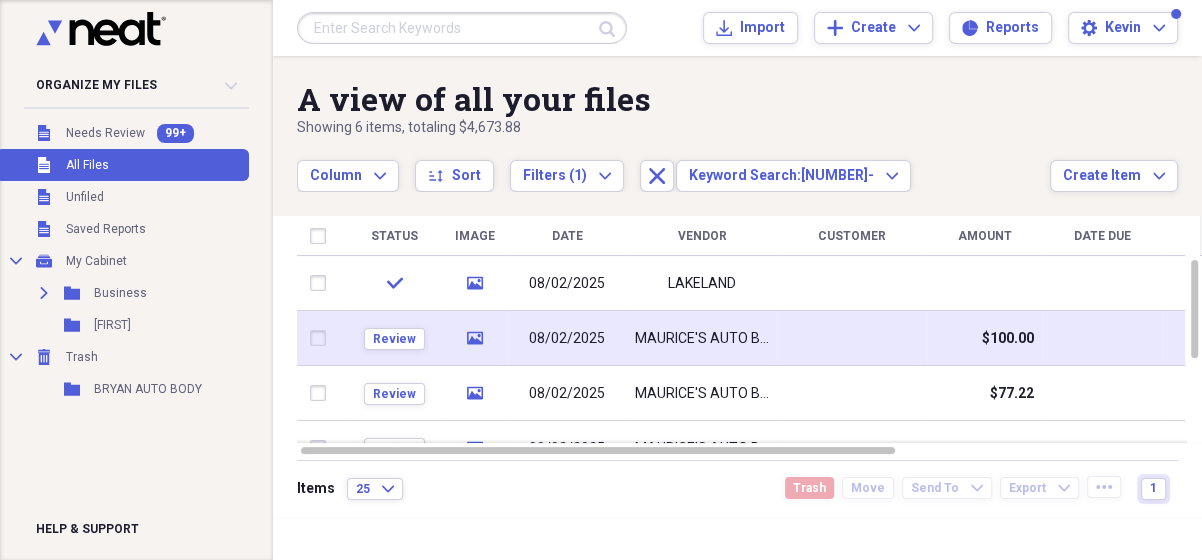 click on "MAURICE'S AUTO BODY" at bounding box center [702, 339] 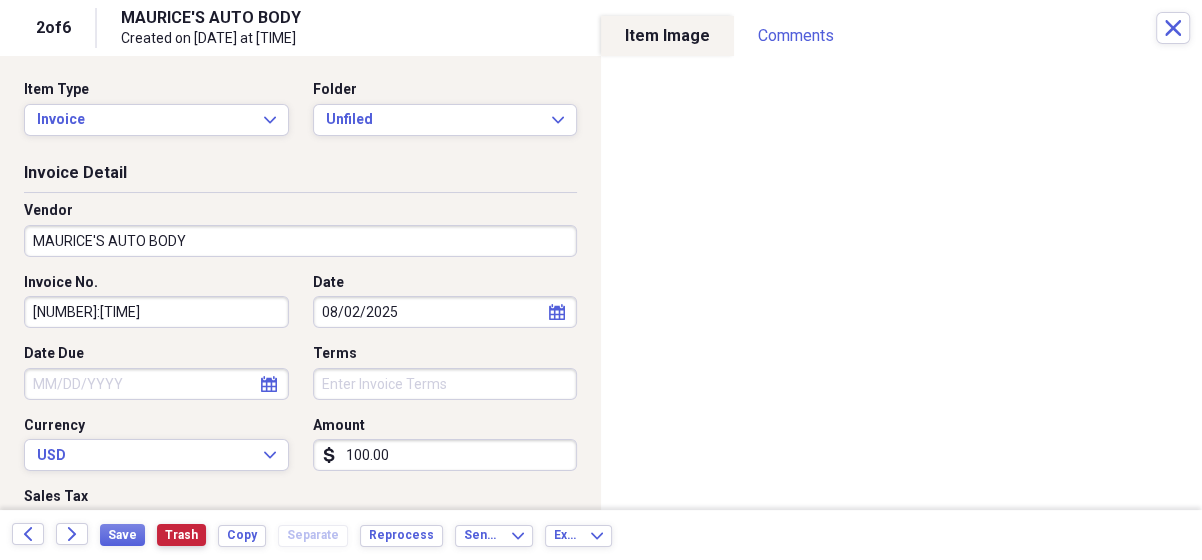 click on "Trash" at bounding box center [181, 535] 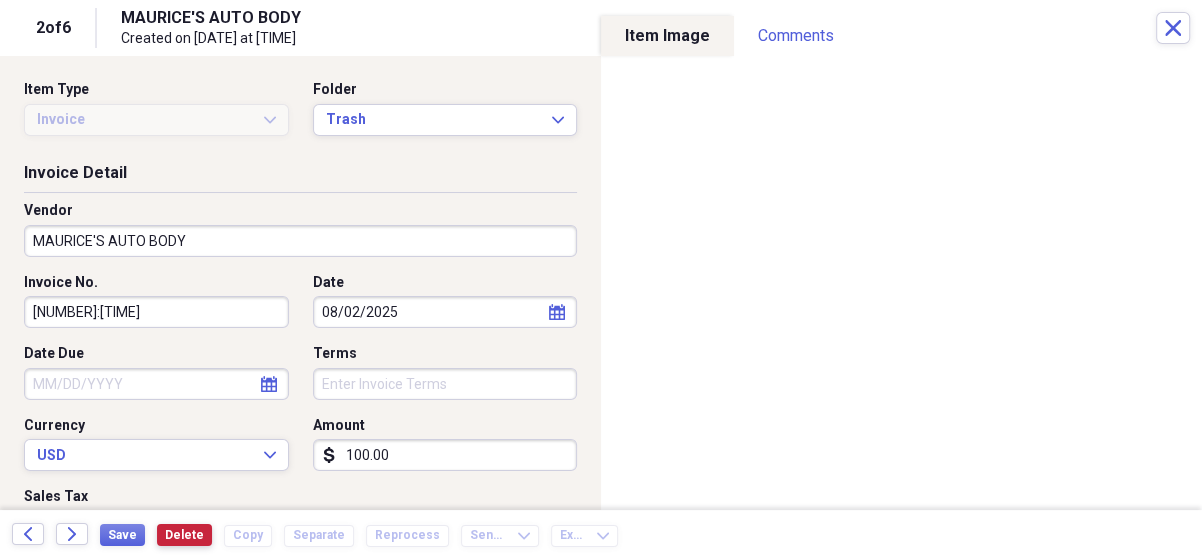 drag, startPoint x: 169, startPoint y: 526, endPoint x: 270, endPoint y: 418, distance: 147.86818 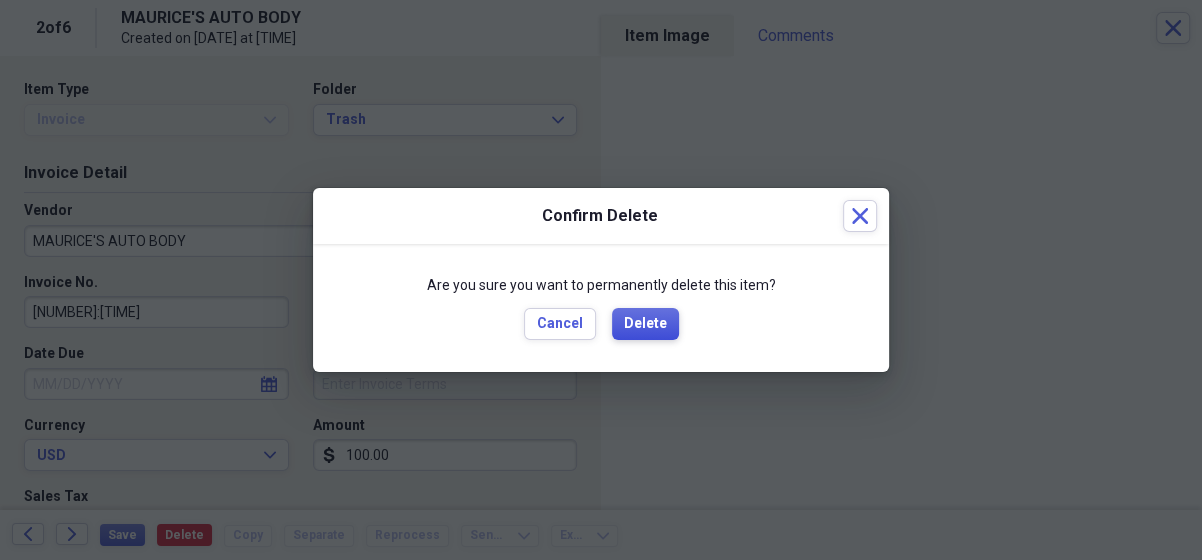 click on "Delete" at bounding box center [645, 324] 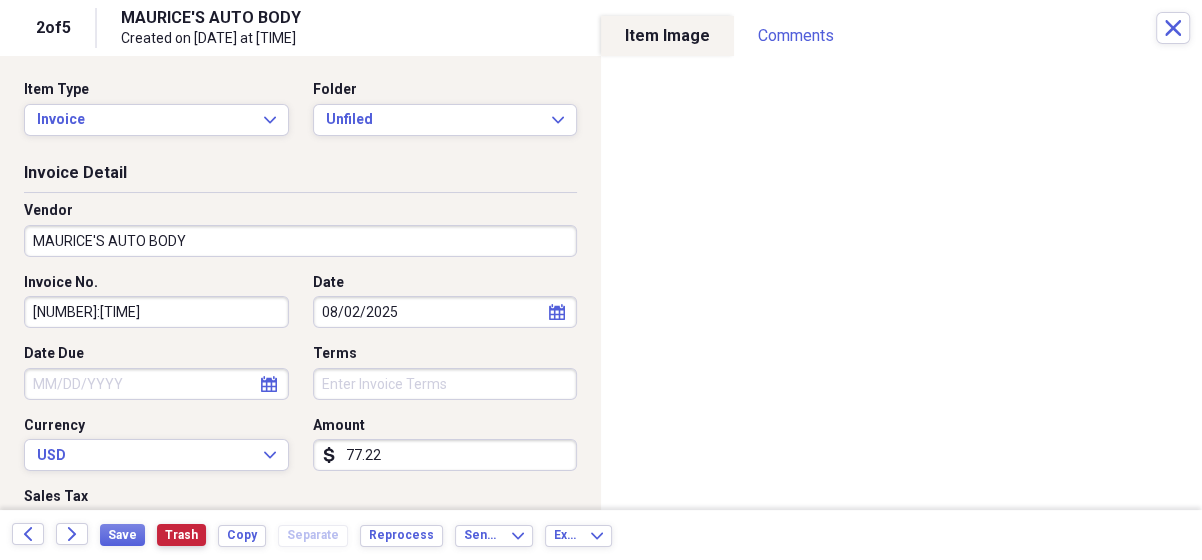 click on "Trash" at bounding box center (181, 535) 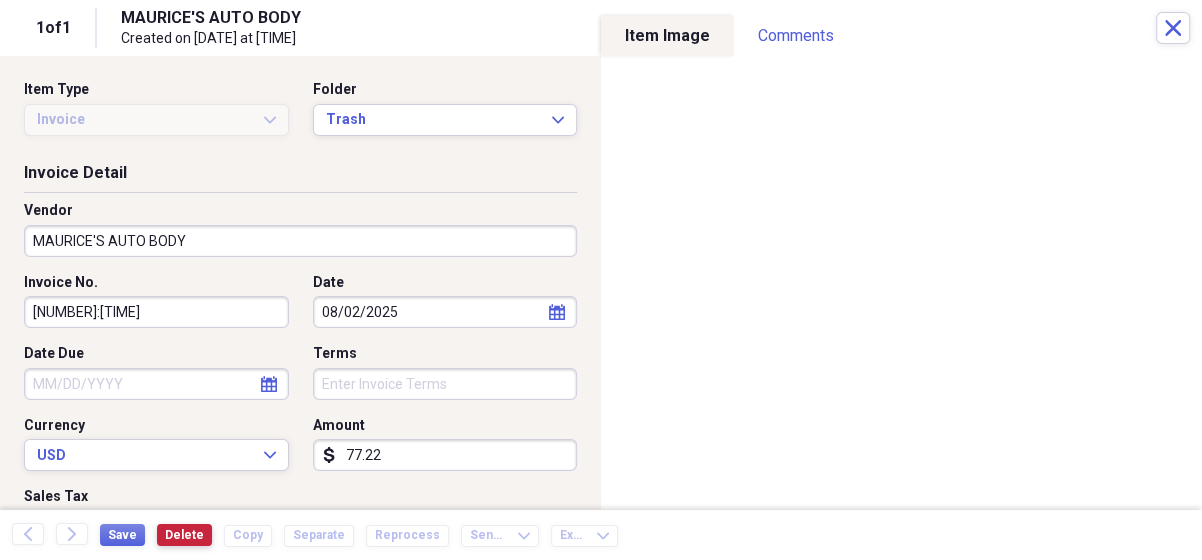 click on "Delete" at bounding box center [184, 535] 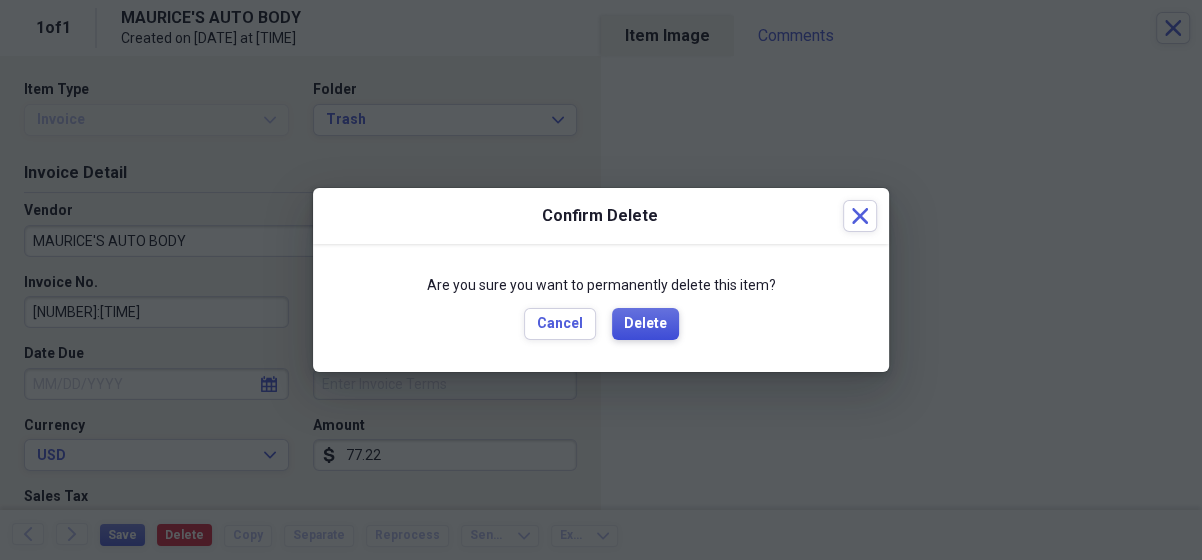 click on "Delete" at bounding box center [645, 324] 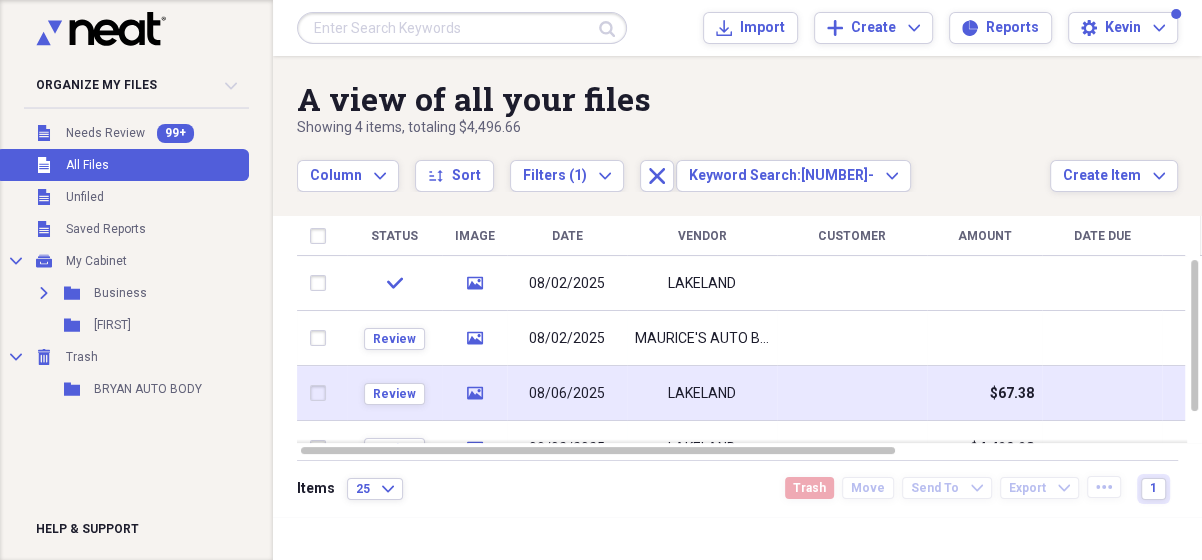 click on "LAKELAND" at bounding box center (702, 393) 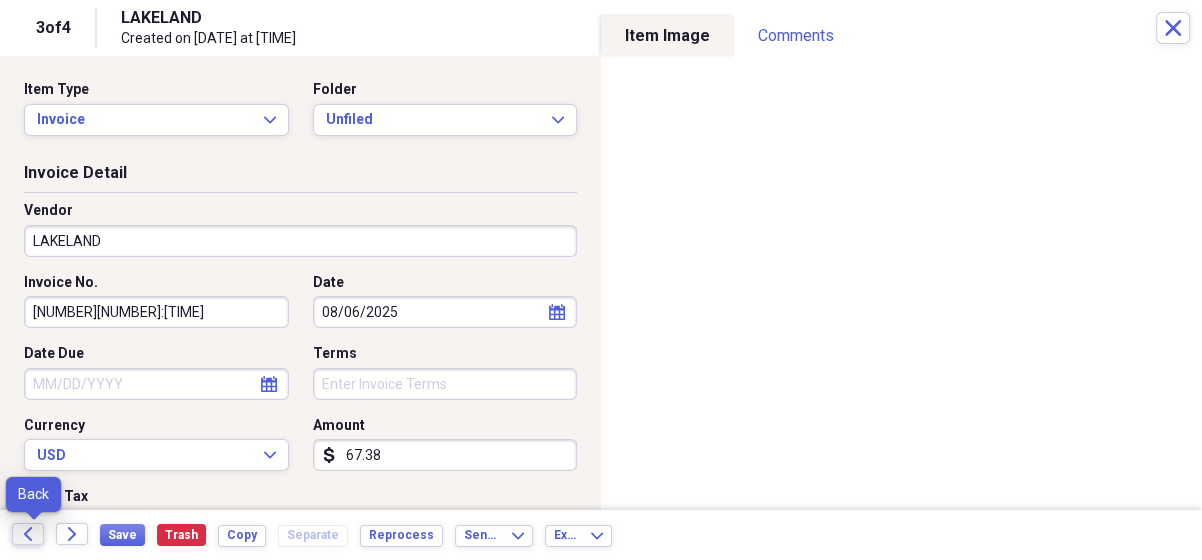 click on "Back" at bounding box center [28, 534] 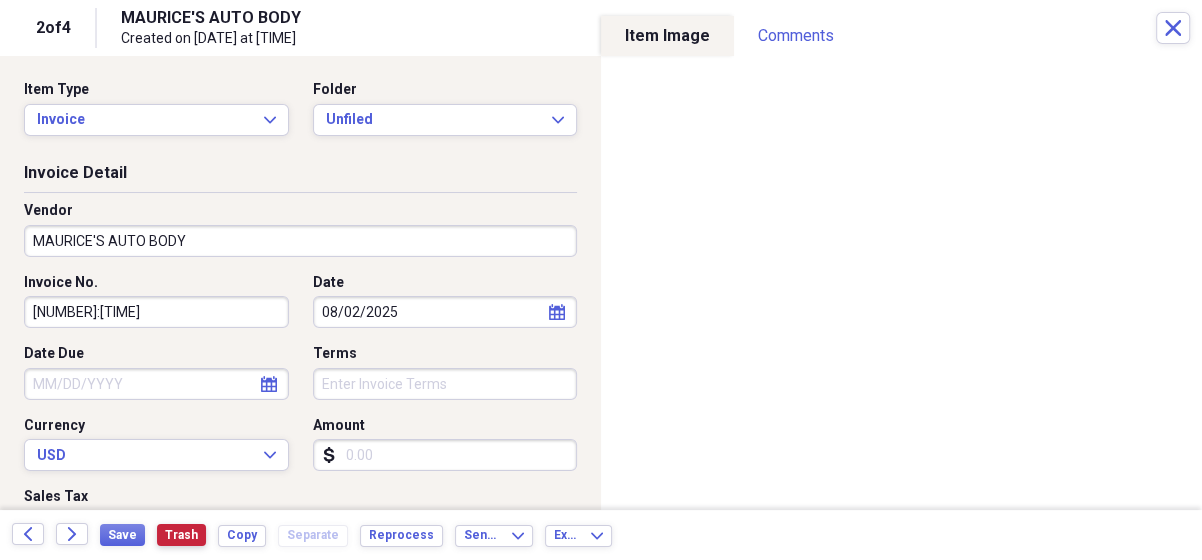 click on "Trash" at bounding box center [181, 535] 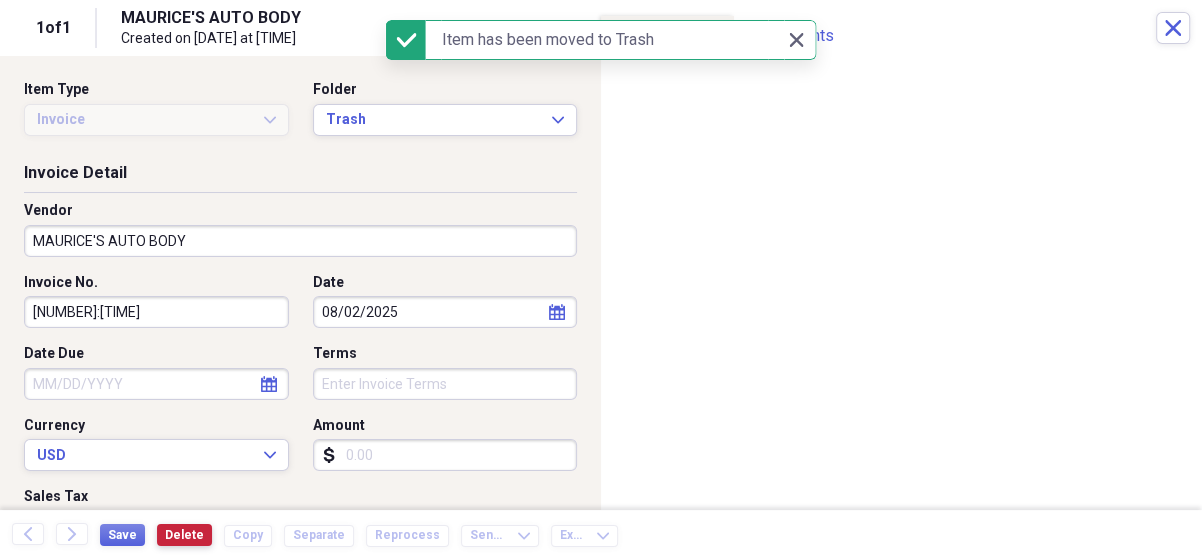 click on "Delete" at bounding box center (184, 535) 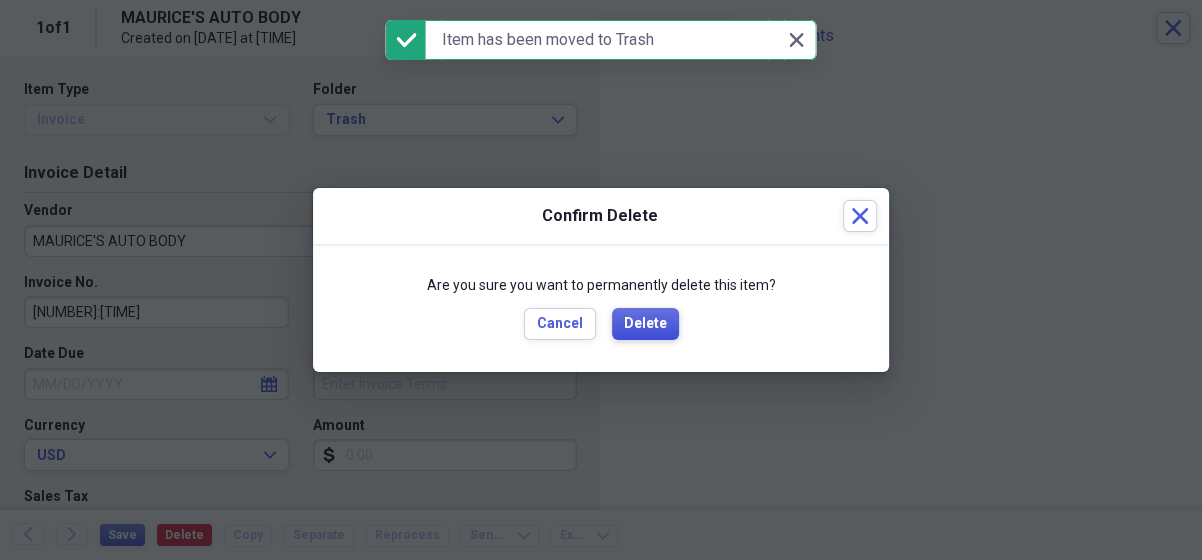 click on "Delete" at bounding box center [645, 324] 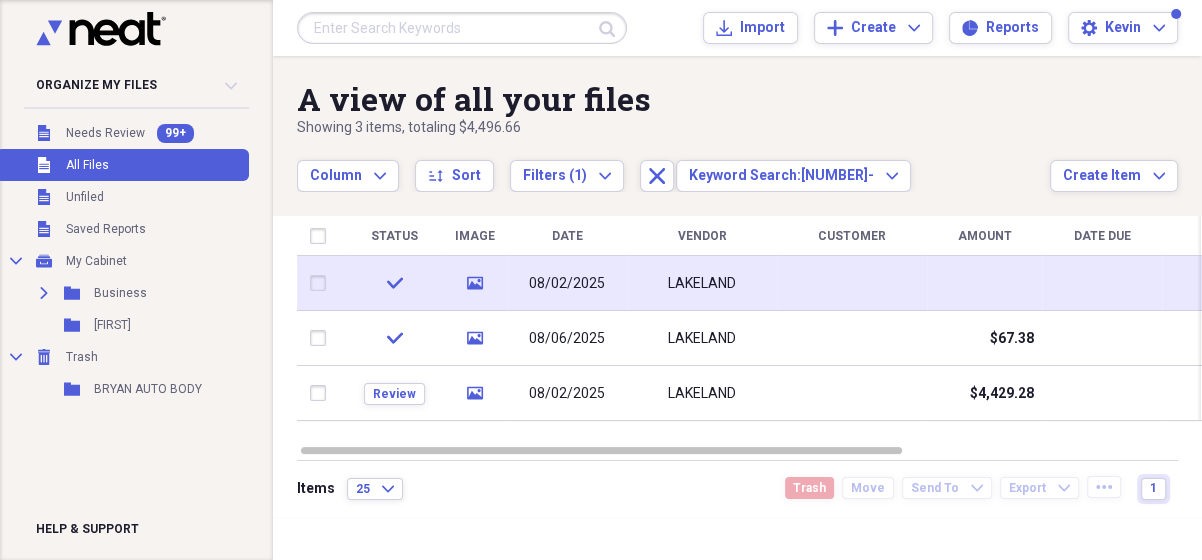click on "LAKELAND" at bounding box center [702, 284] 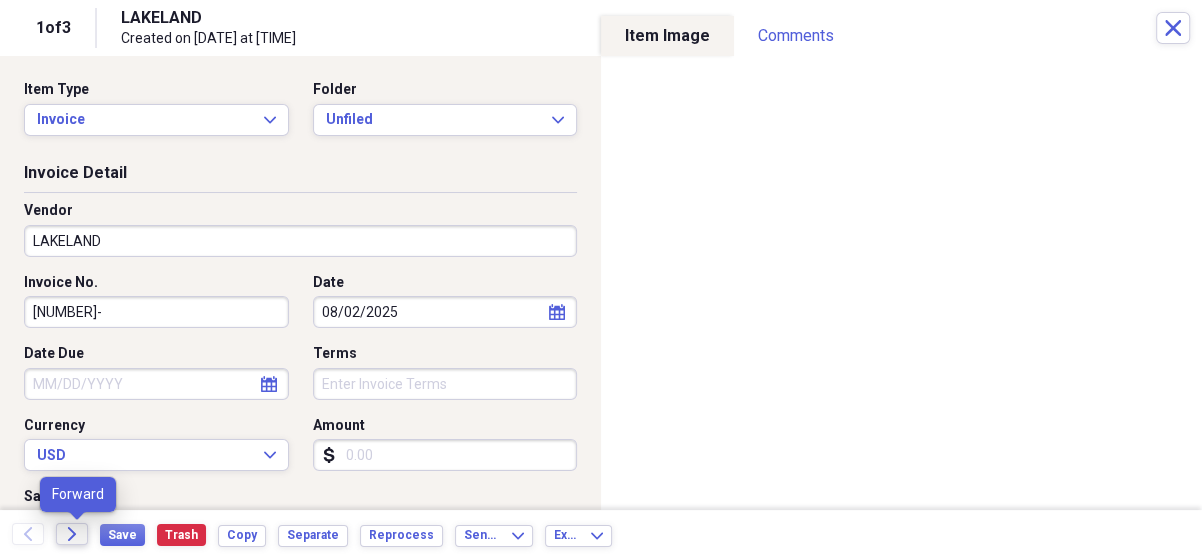 click on "Forward" at bounding box center [72, 534] 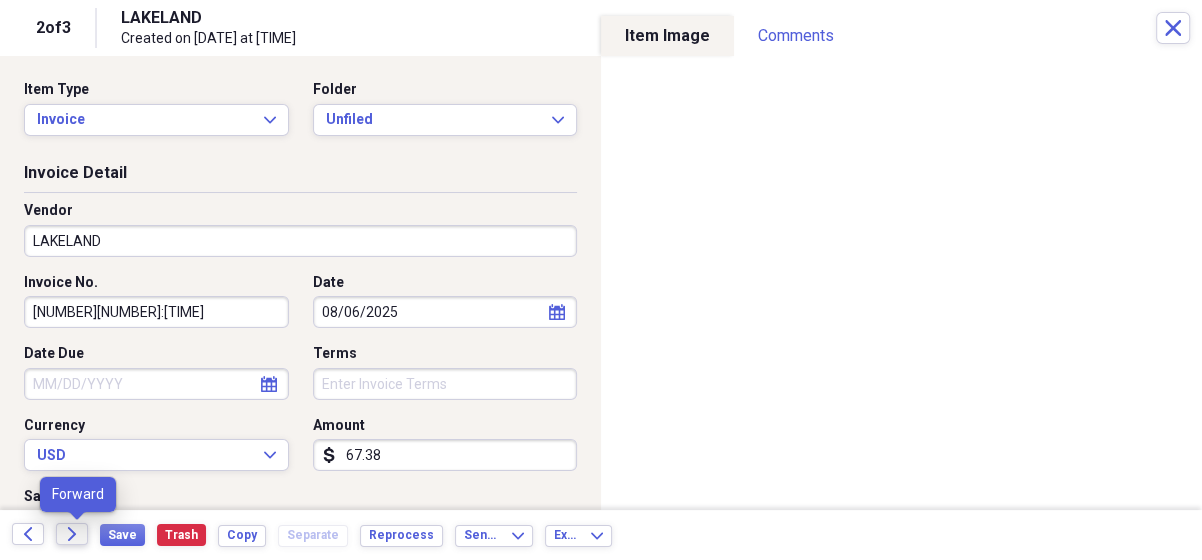 click on "Forward" at bounding box center [72, 534] 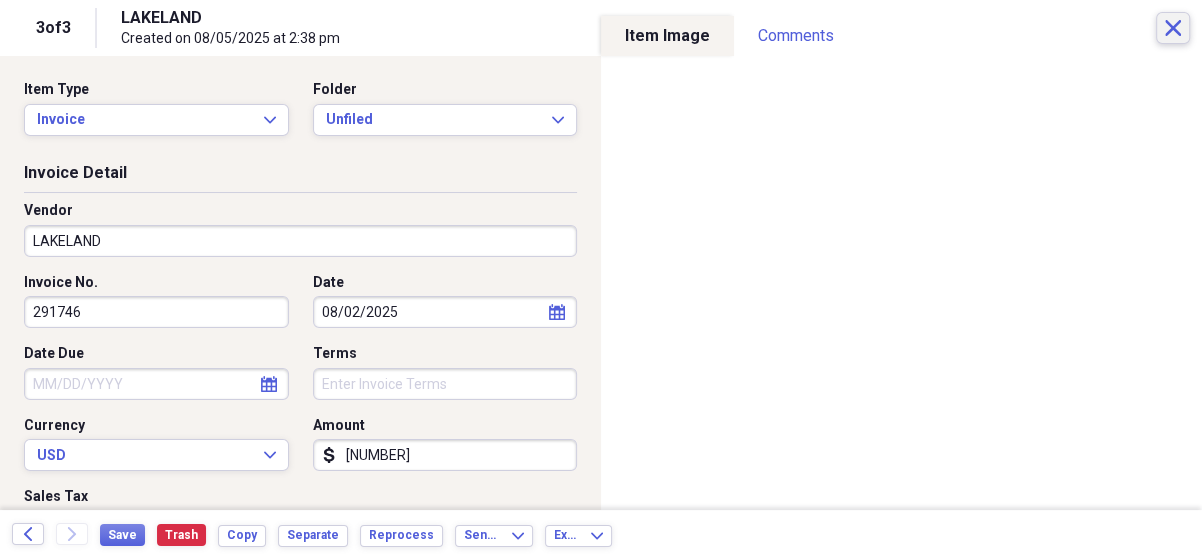 click on "Close" at bounding box center (1173, 28) 